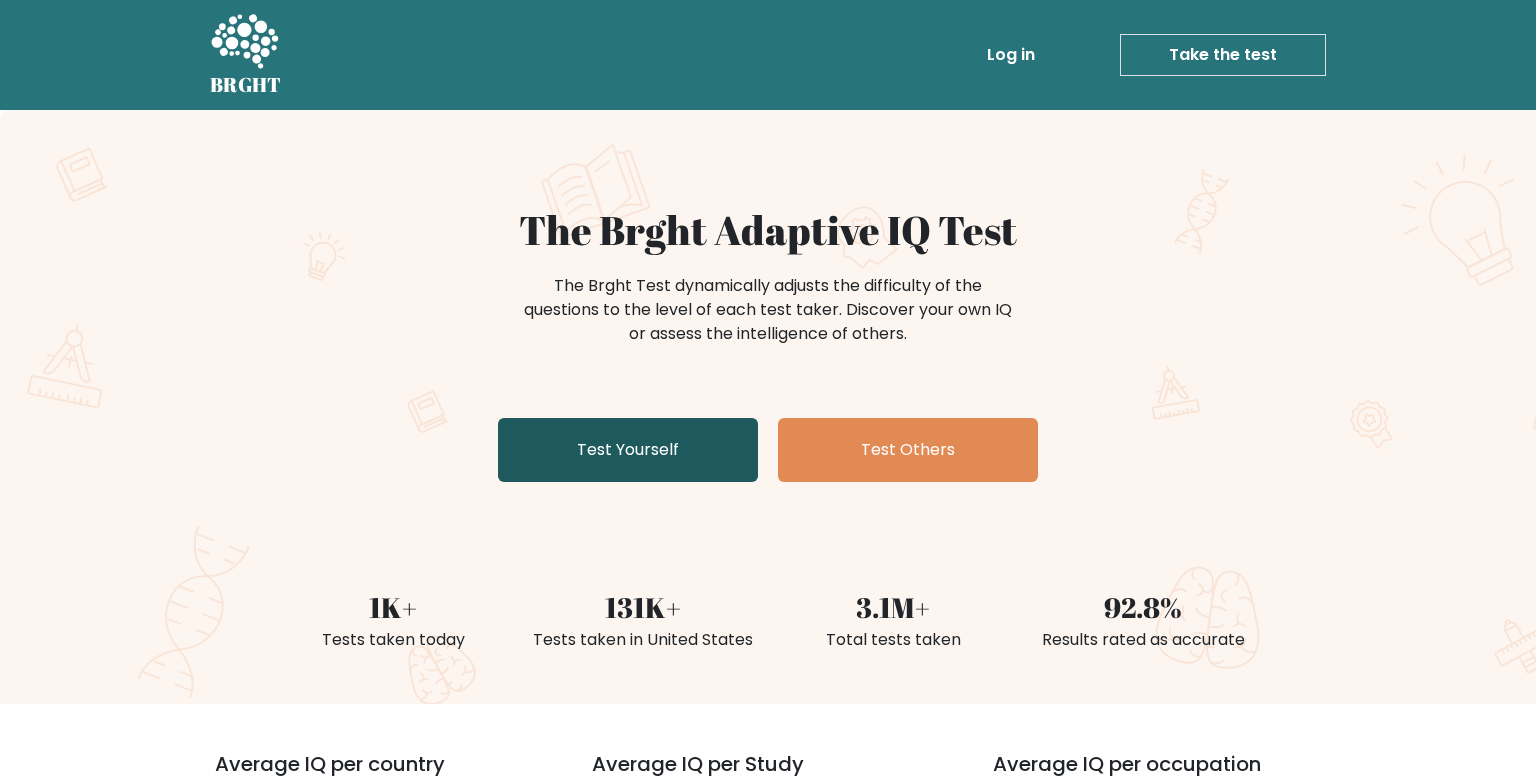 scroll, scrollTop: 0, scrollLeft: 0, axis: both 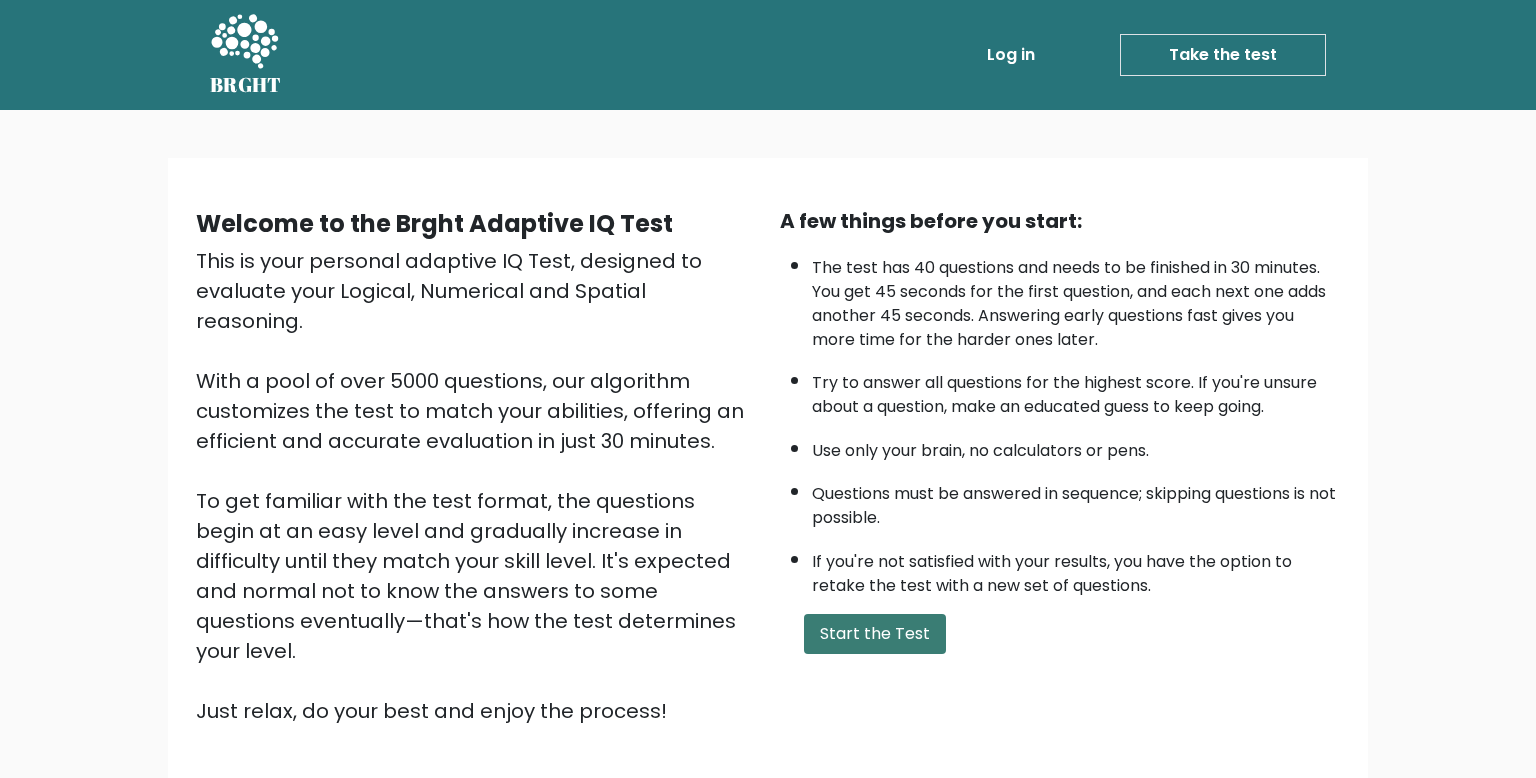 click on "Start the Test" at bounding box center [875, 634] 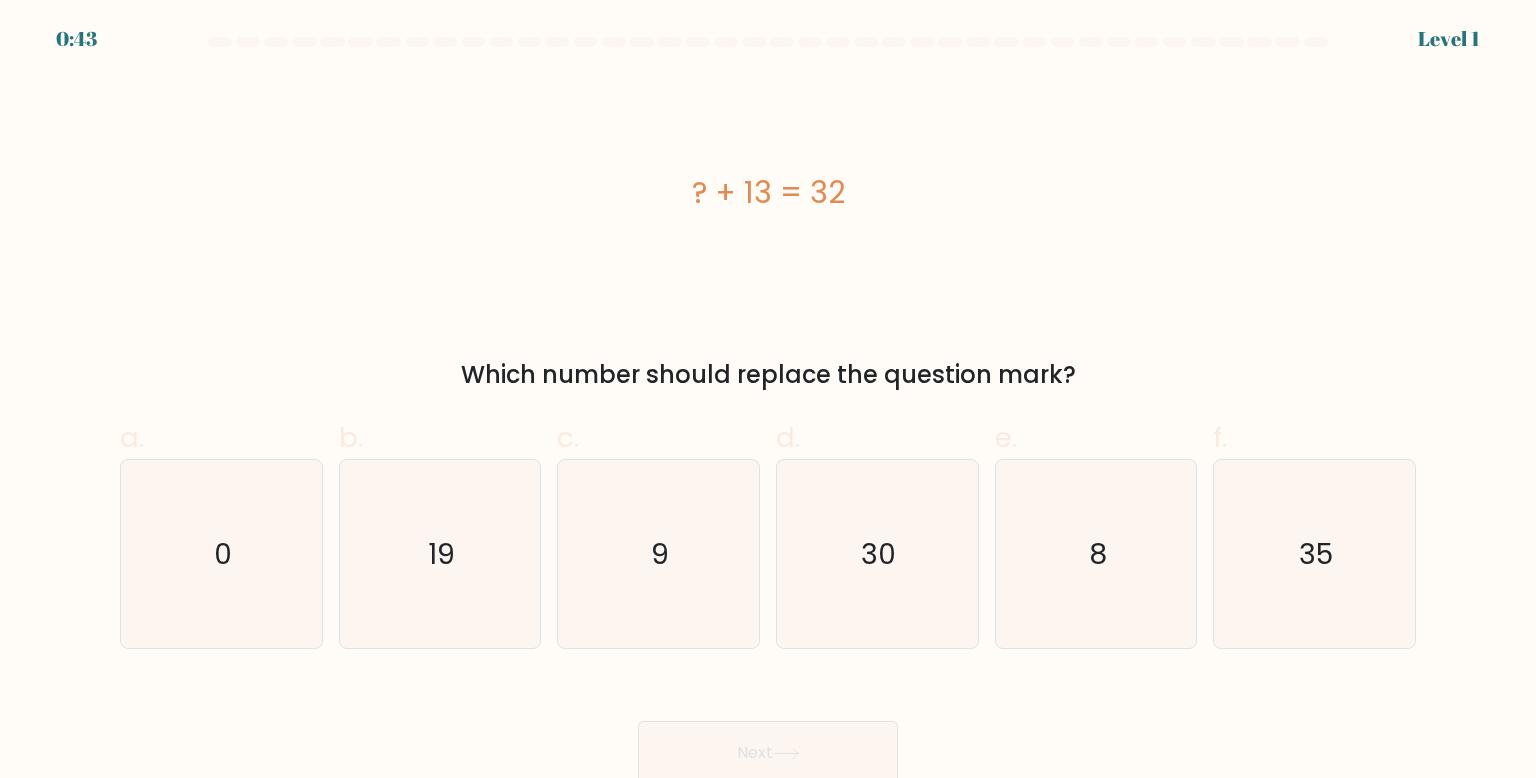 scroll, scrollTop: 7, scrollLeft: 0, axis: vertical 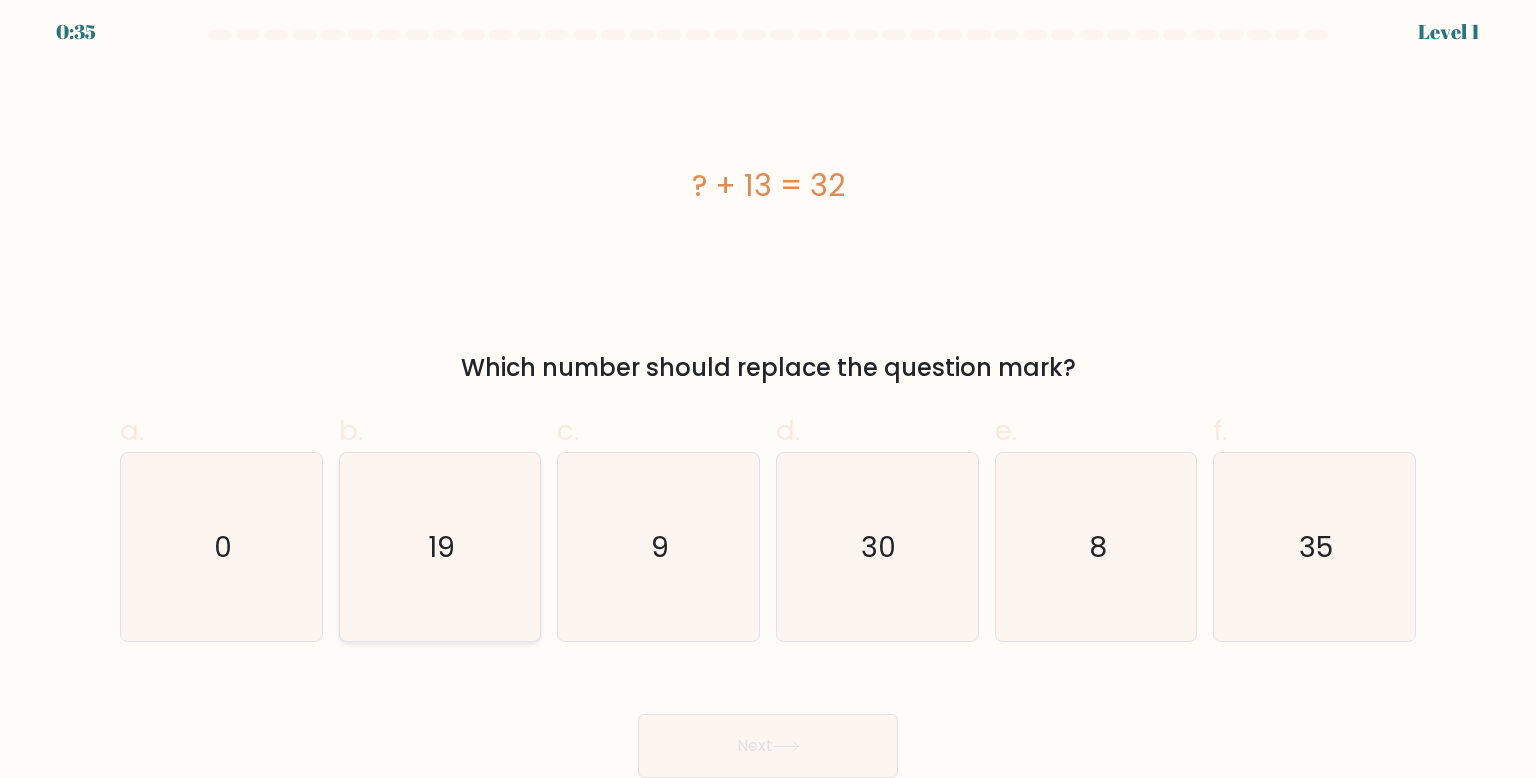 click on "19" at bounding box center [440, 547] 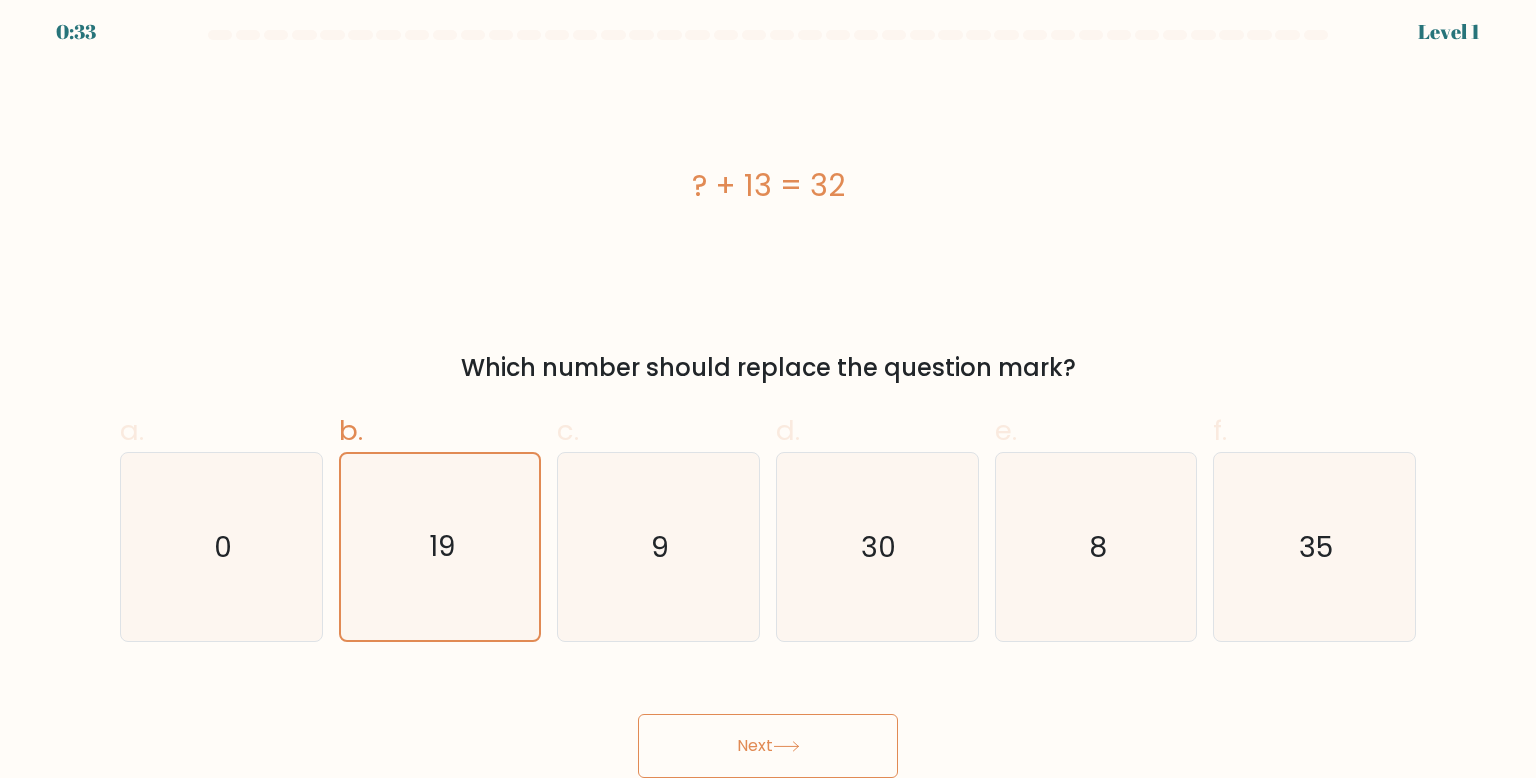 click on "Next" at bounding box center [768, 746] 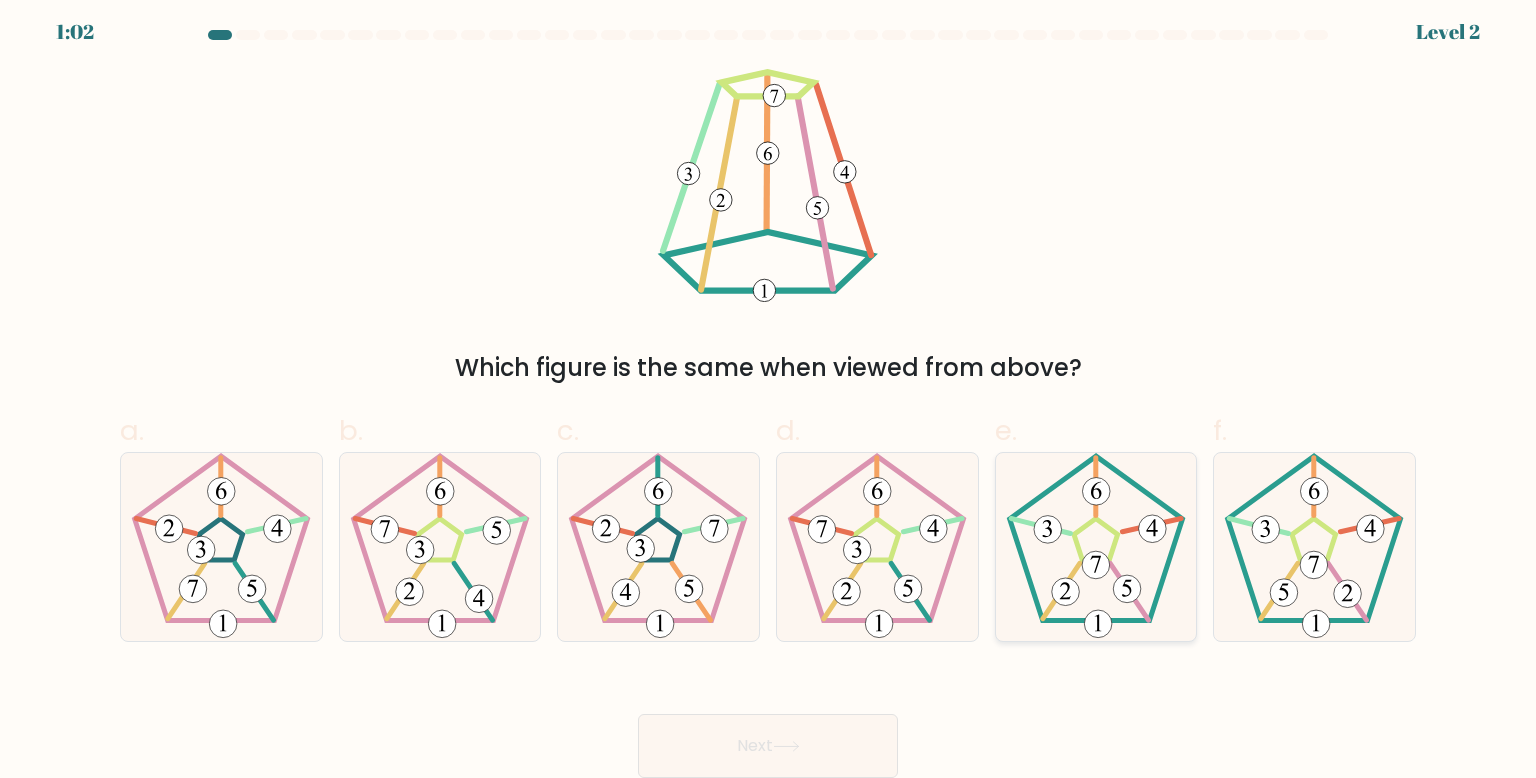 click at bounding box center [1096, 547] 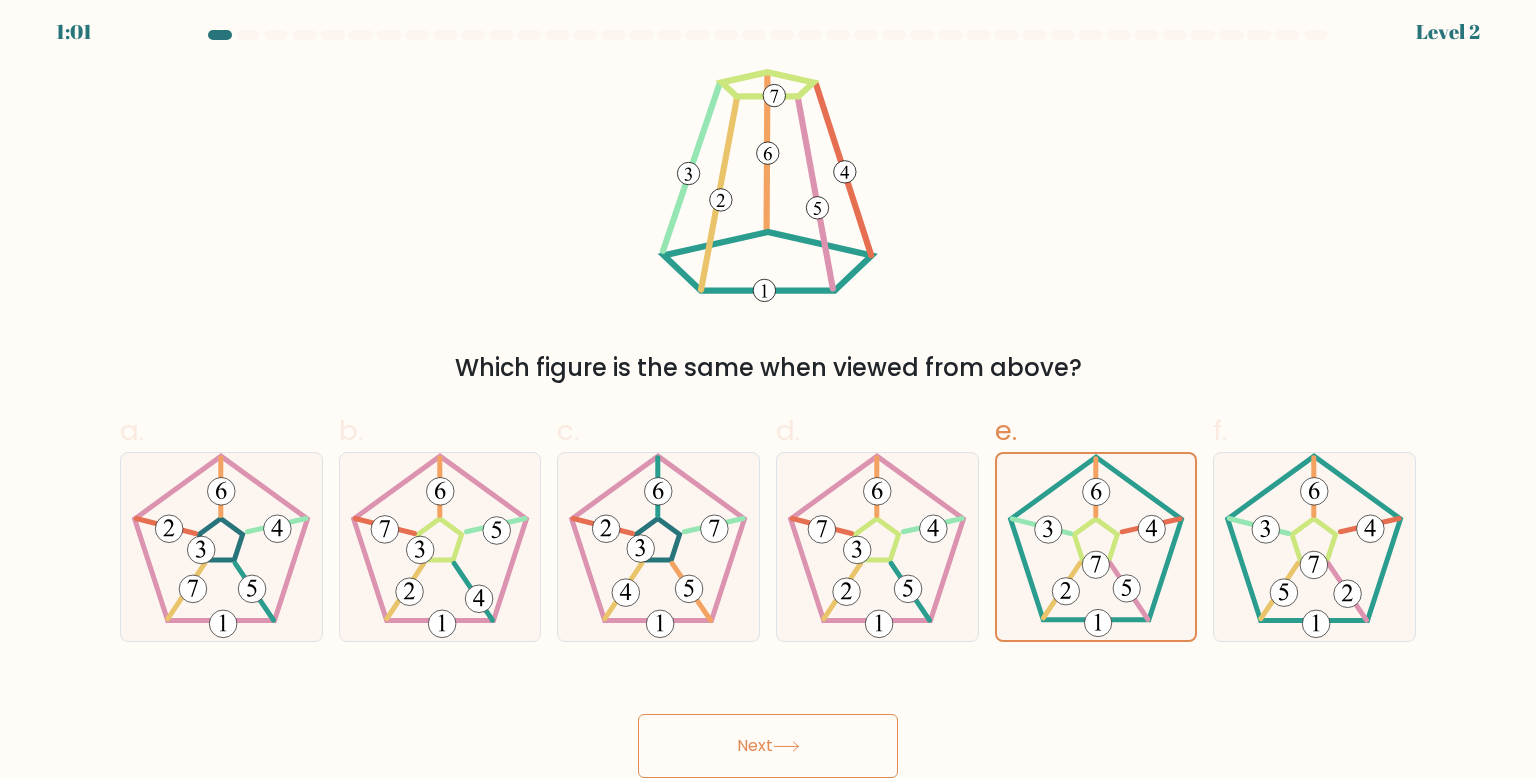 click on "Next" at bounding box center (768, 746) 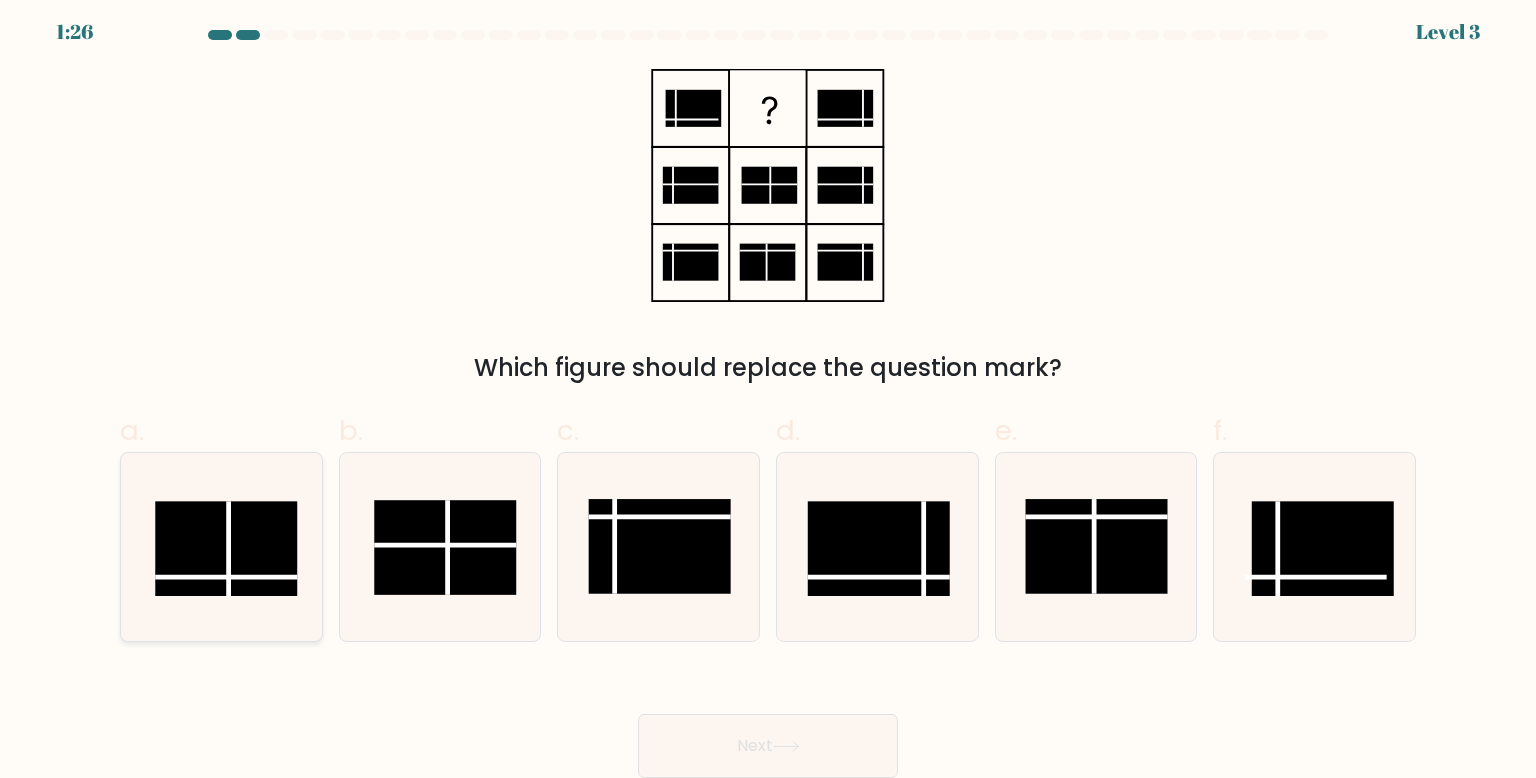 click at bounding box center (226, 548) 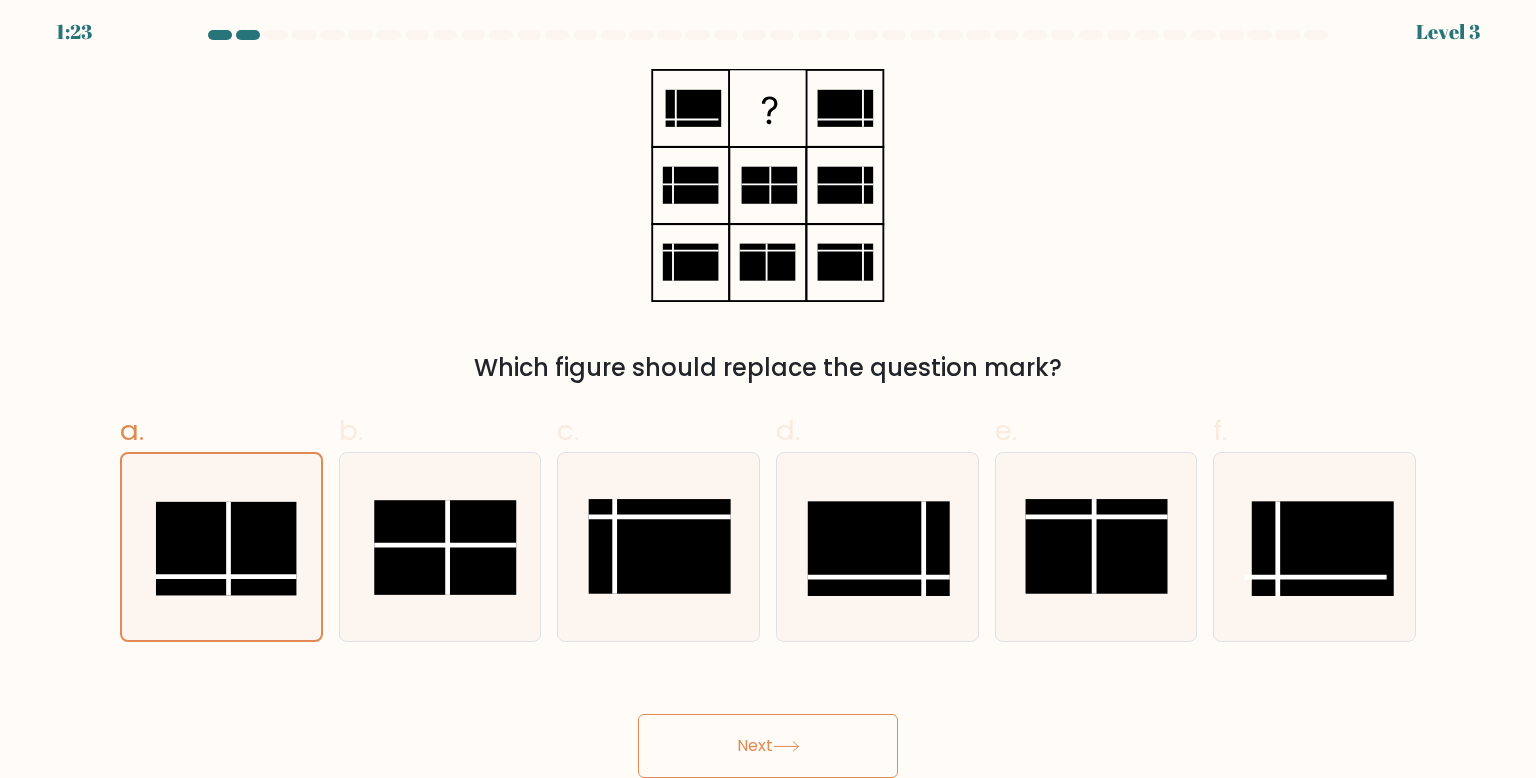 click on "Next" at bounding box center [768, 746] 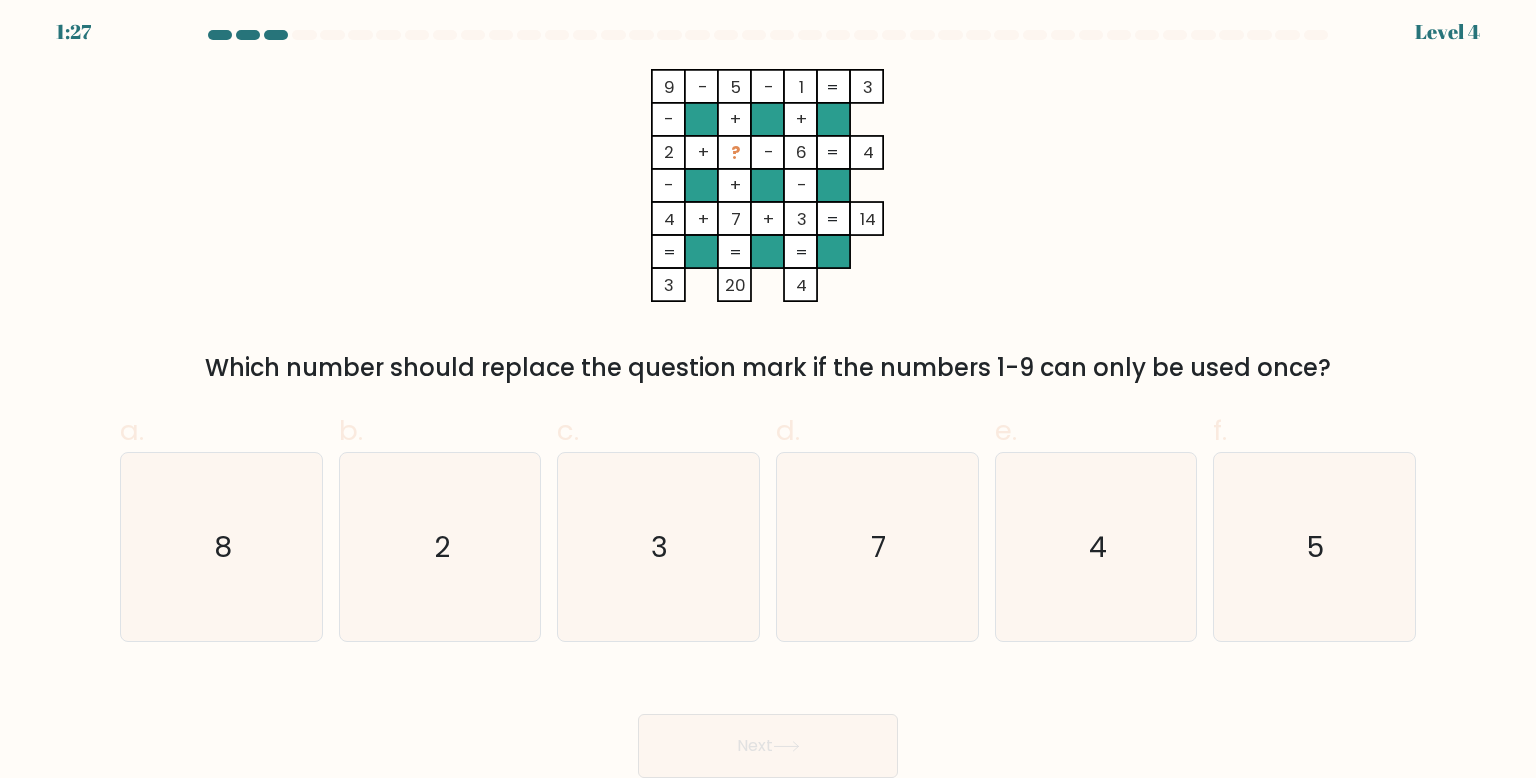 click on "7" at bounding box center (669, 87) 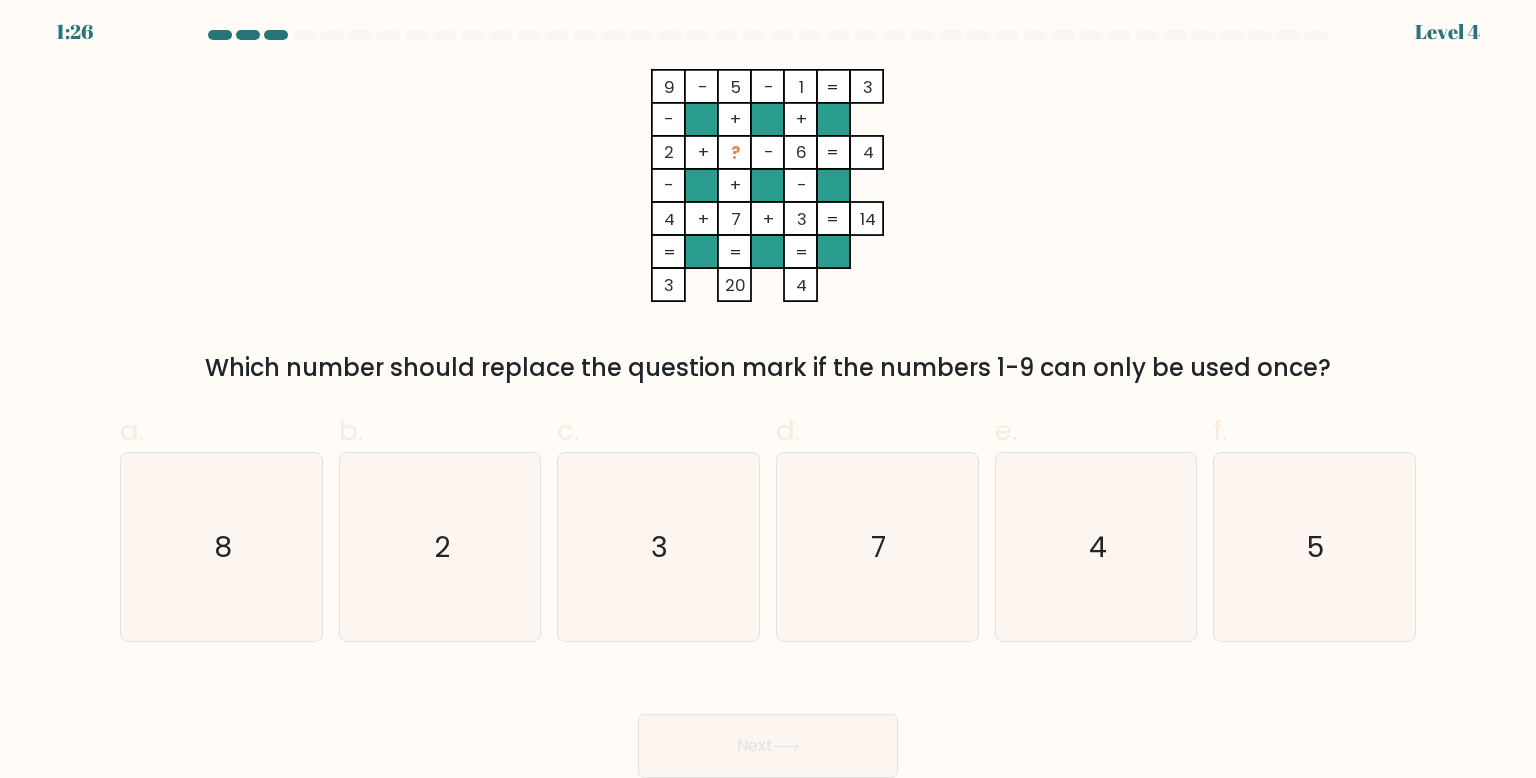 click on "7" at bounding box center (669, 87) 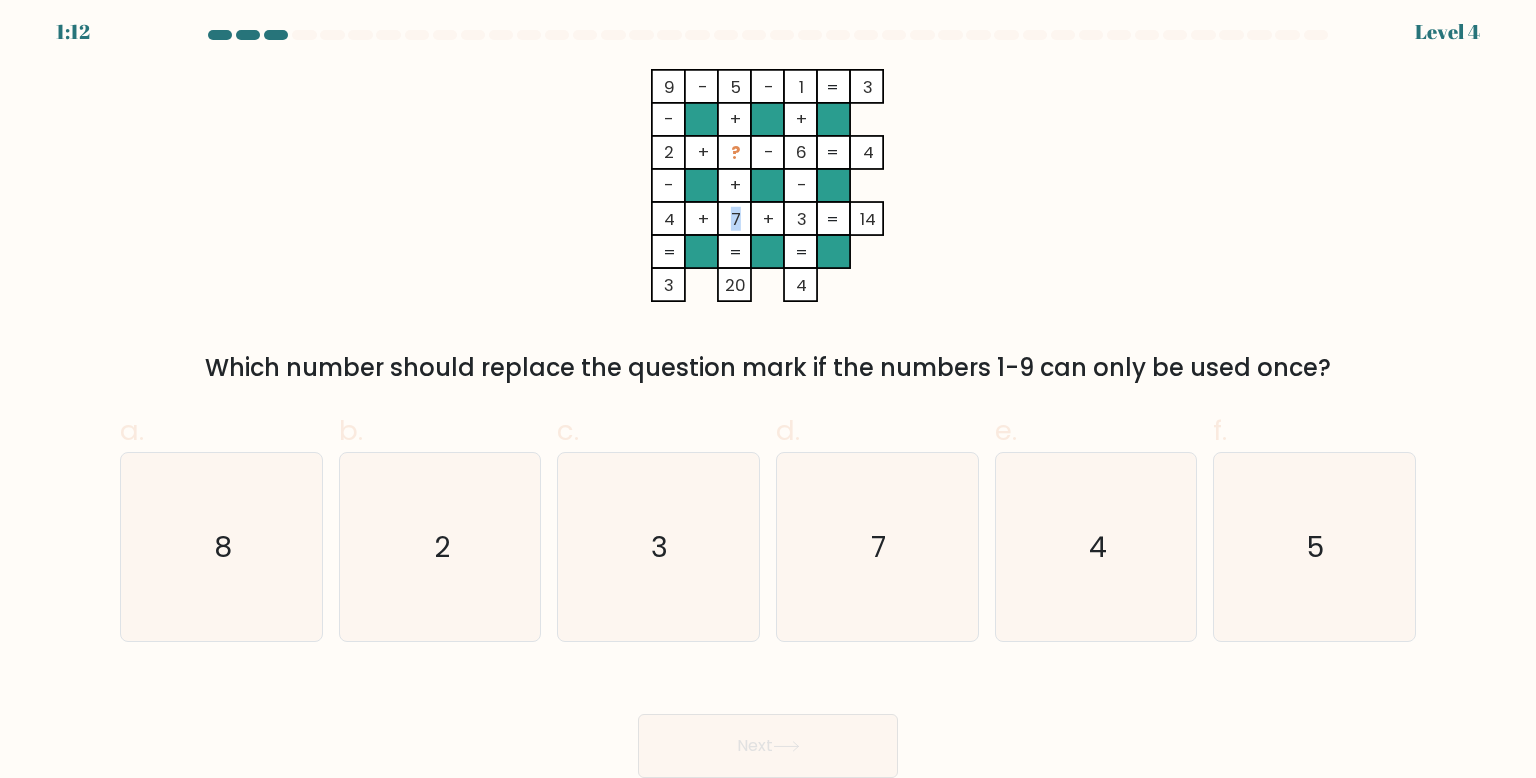 click on "7" at bounding box center (669, 87) 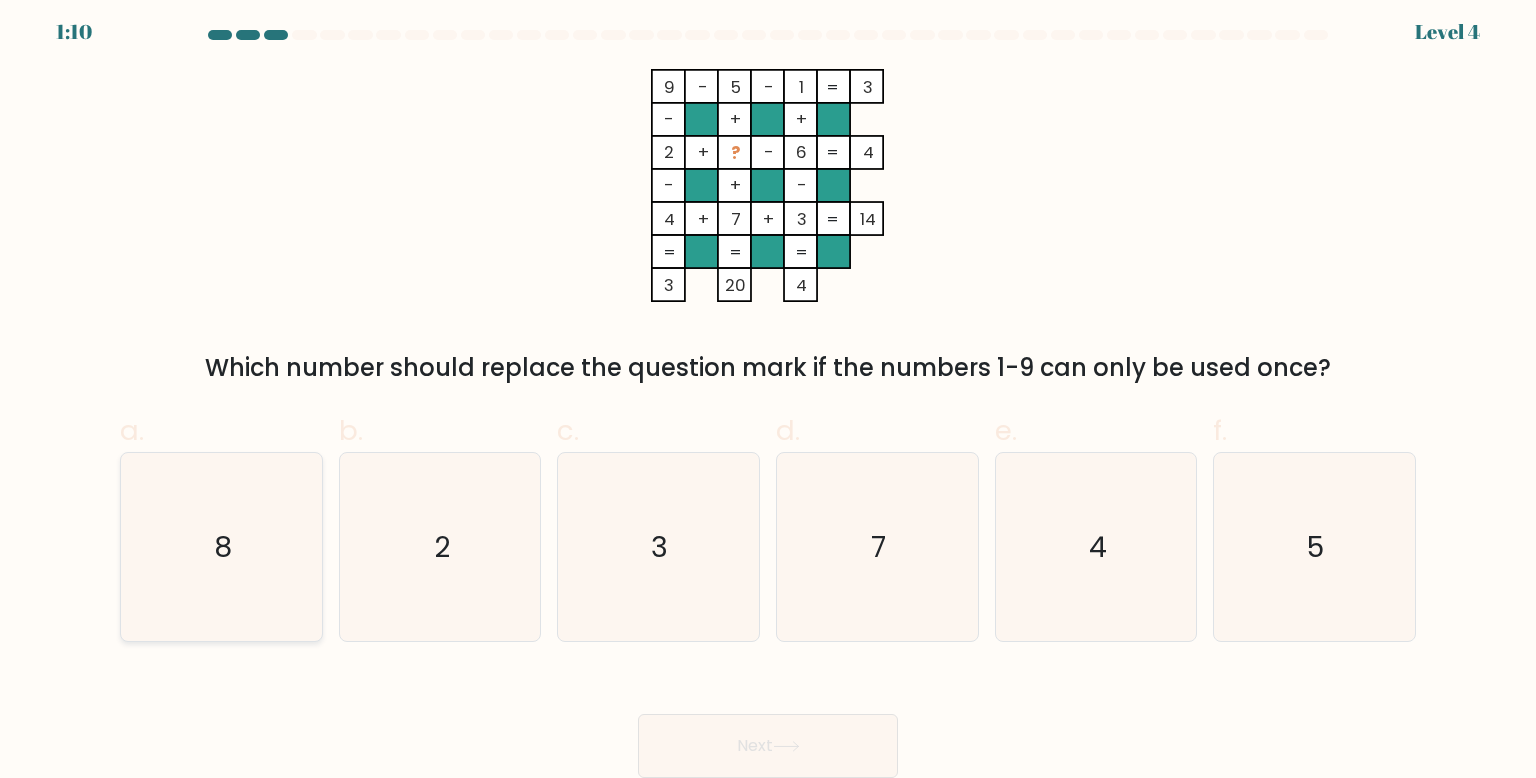 click on "8" at bounding box center (221, 547) 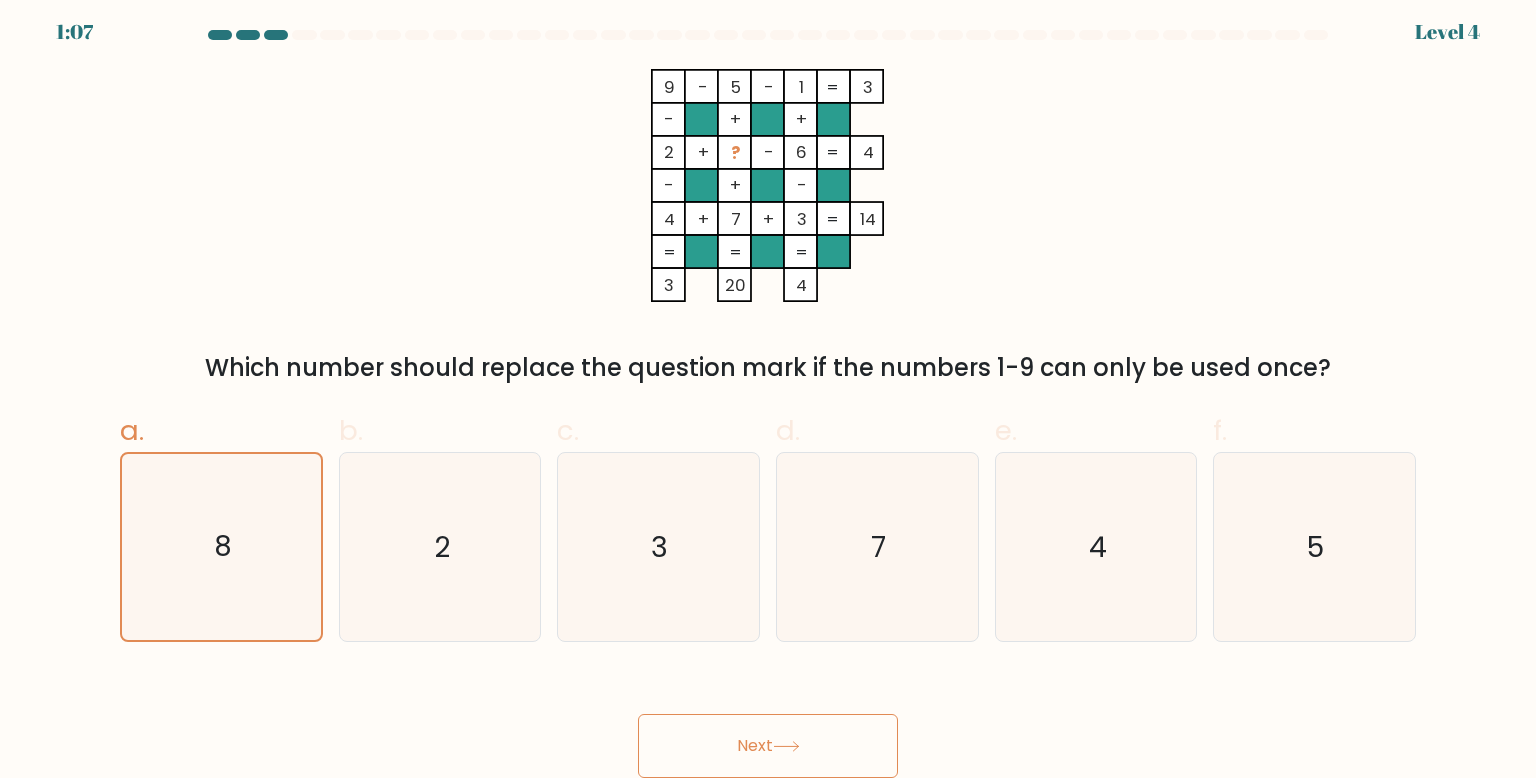 click on "Next" at bounding box center (768, 746) 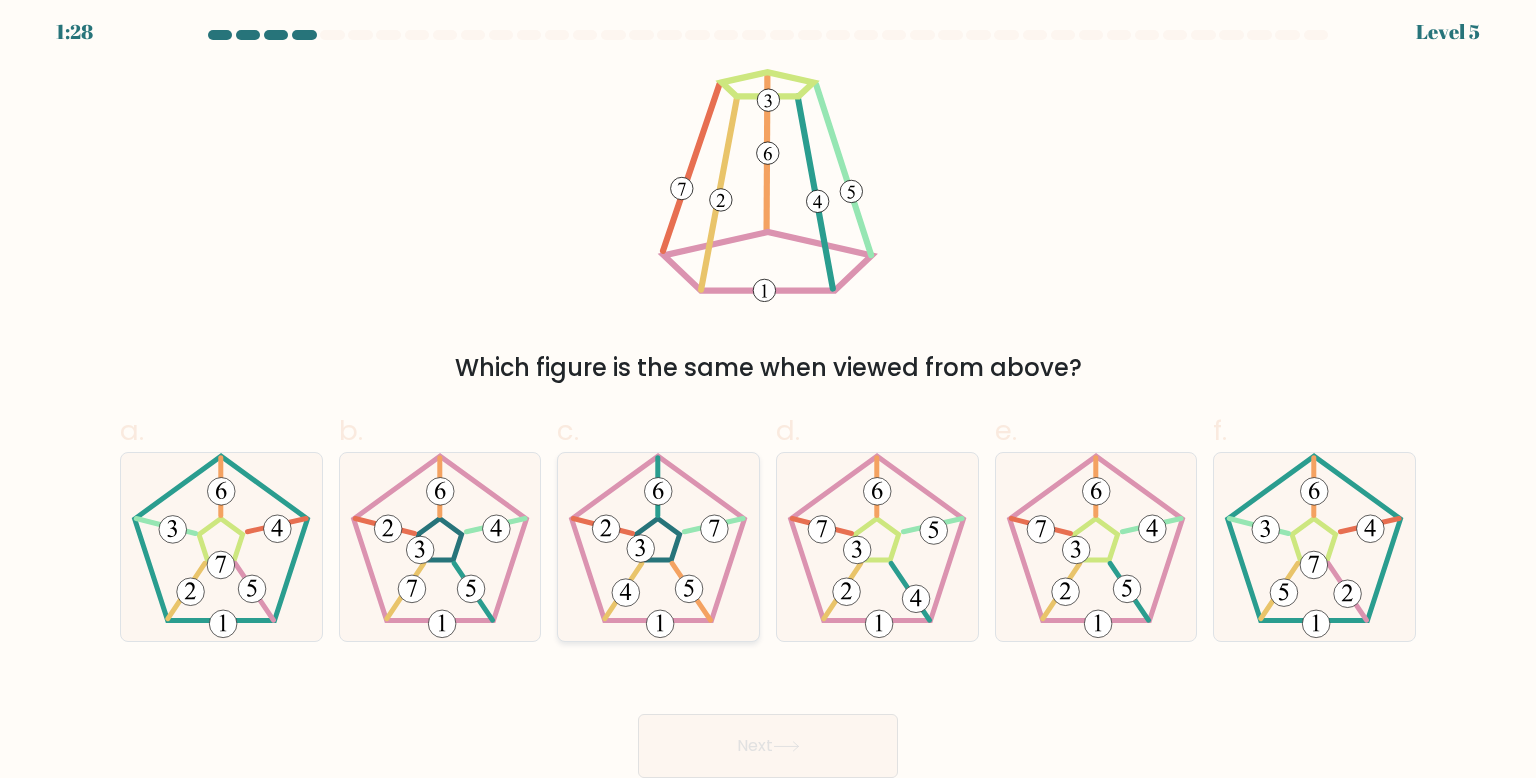 click at bounding box center [658, 547] 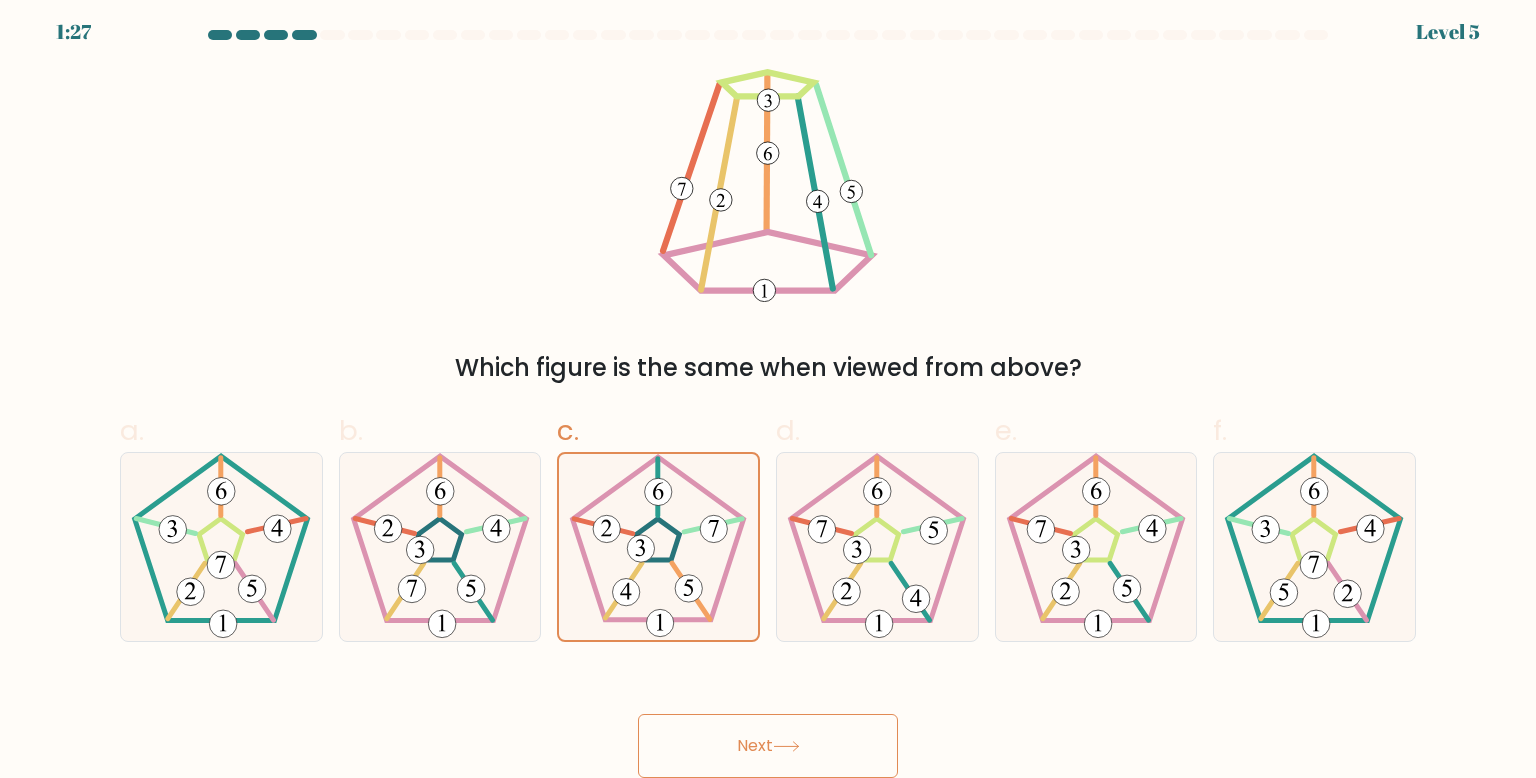 click on "Next" at bounding box center [768, 746] 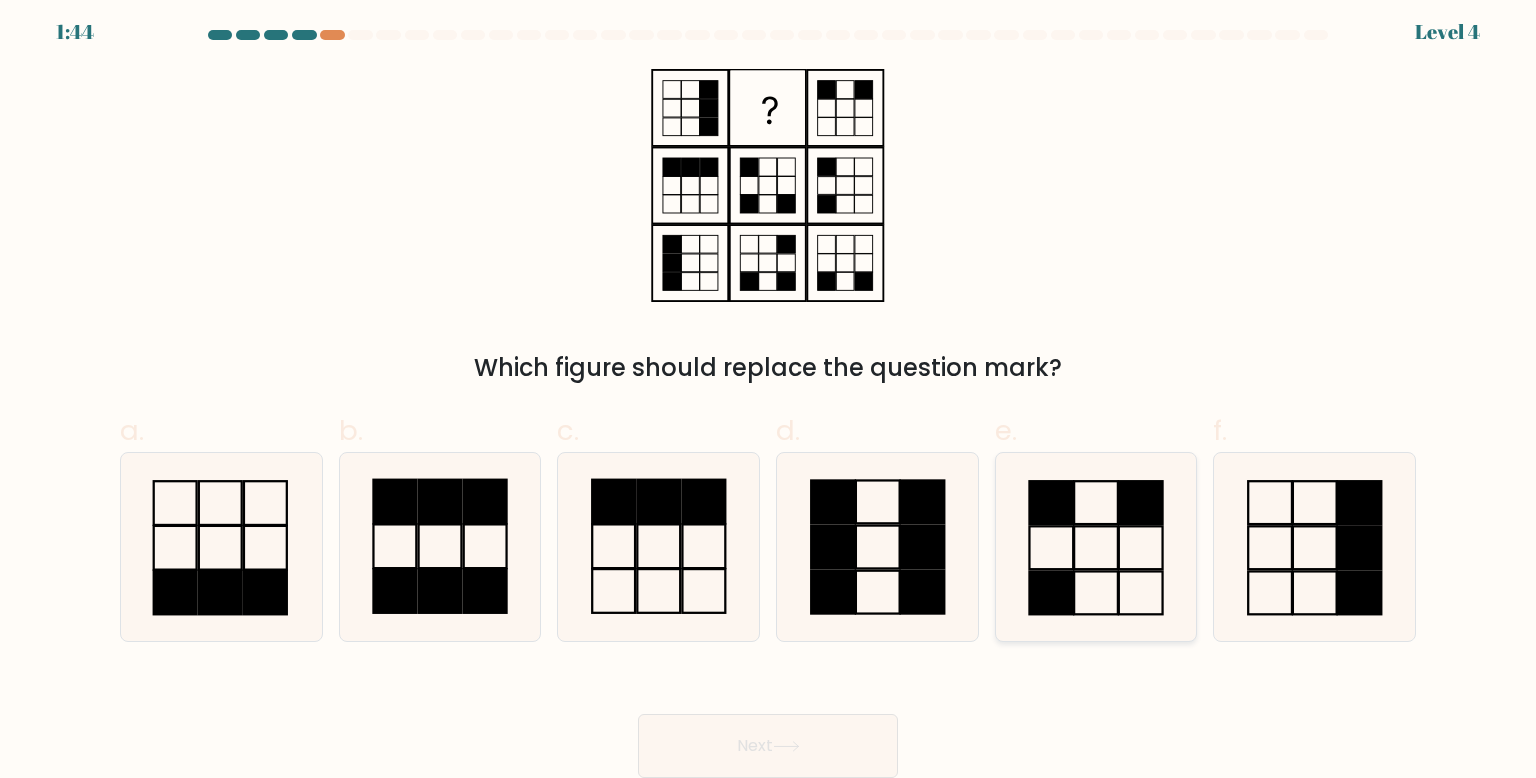 click at bounding box center [1096, 547] 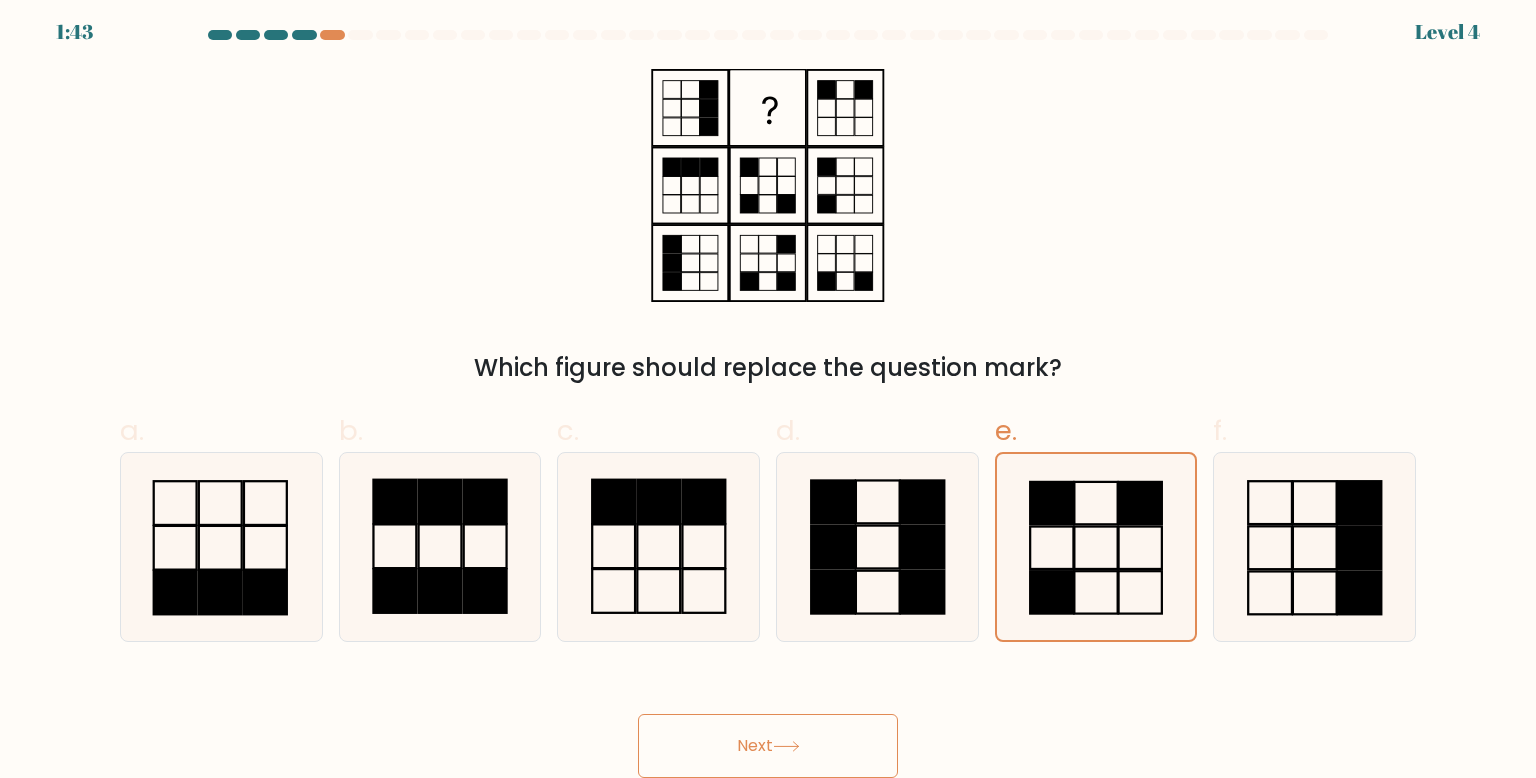 click on "Next" at bounding box center (768, 746) 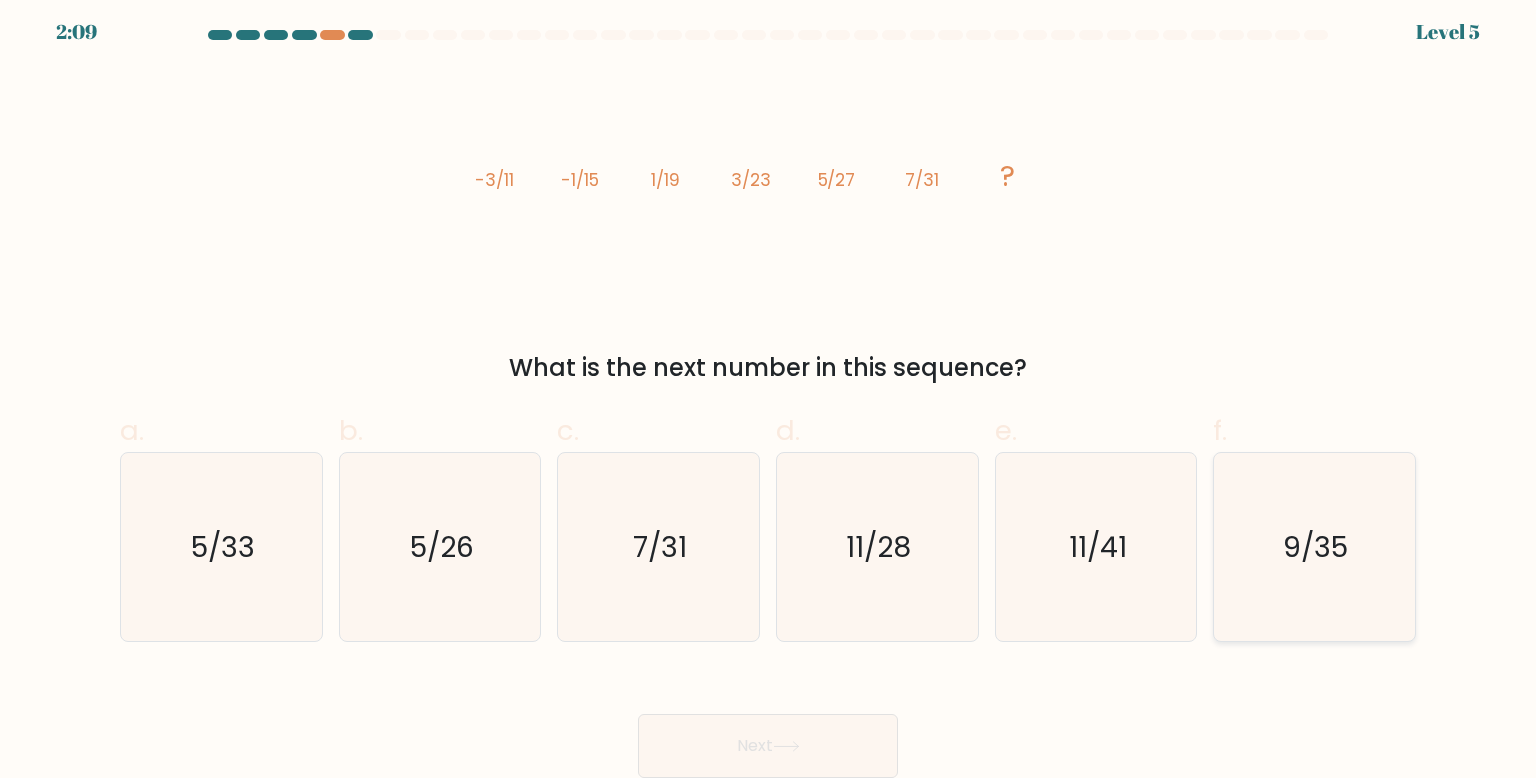 click on "9/35" at bounding box center (1314, 547) 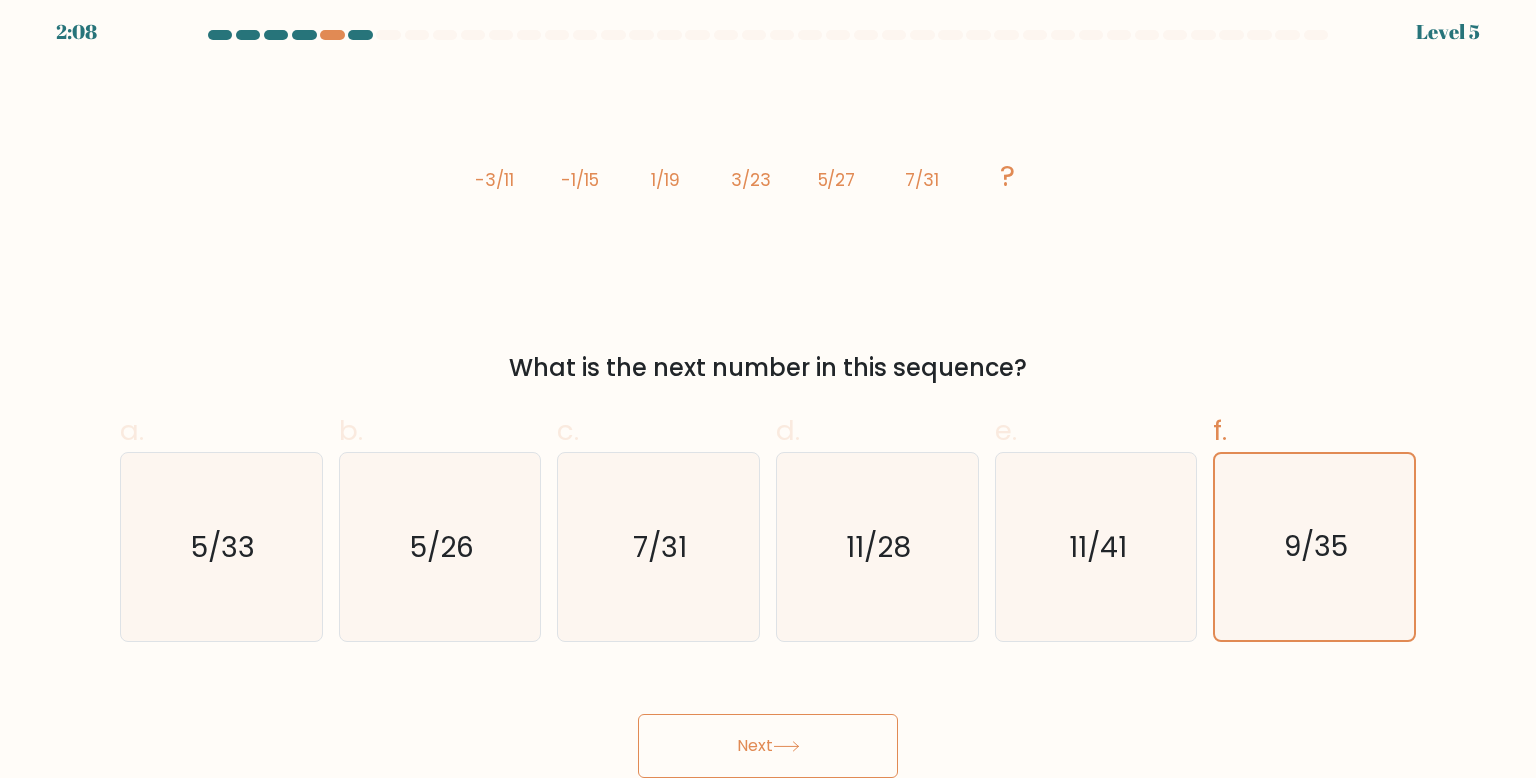 click on "Next" at bounding box center (768, 746) 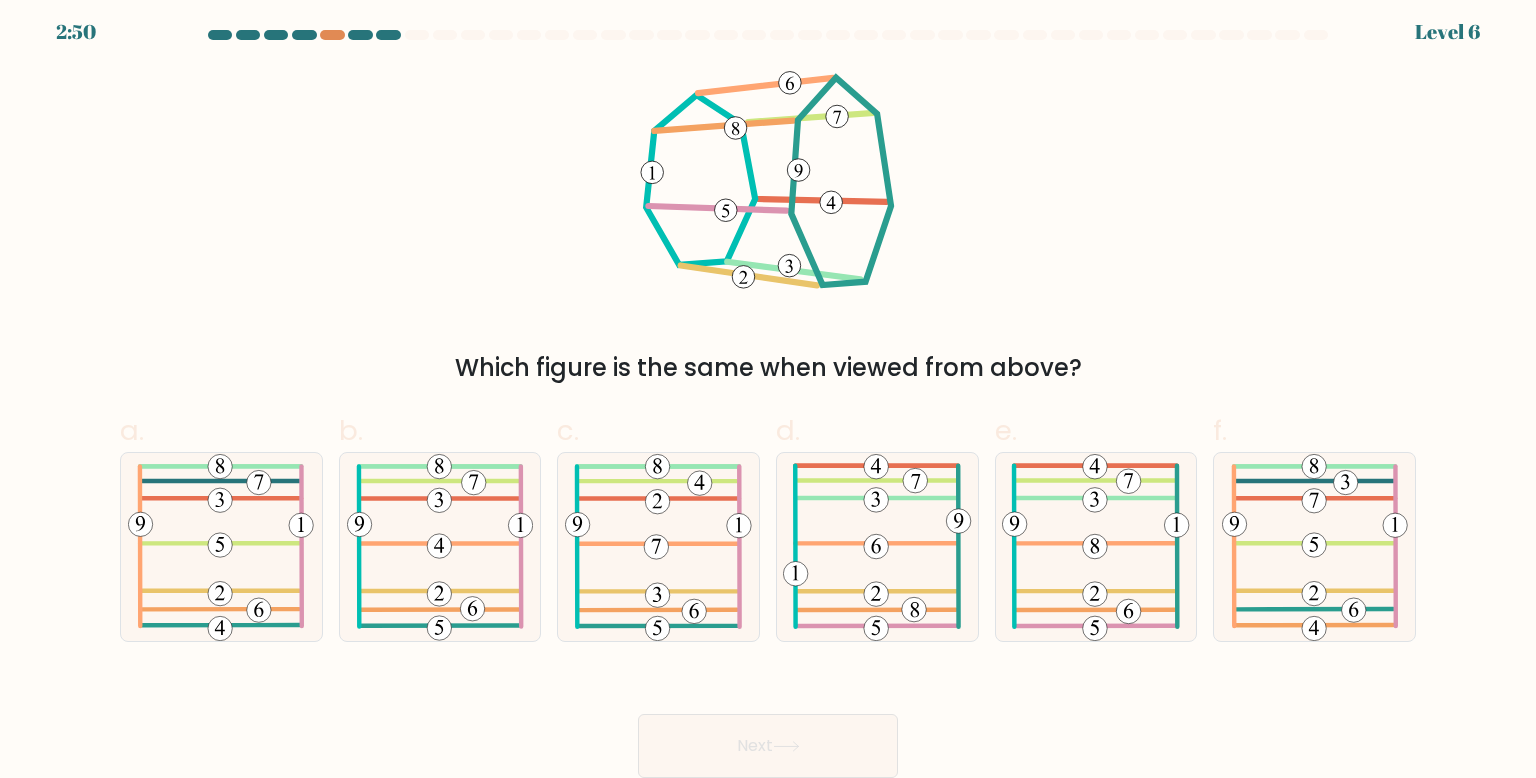 click at bounding box center (1316, 35) 